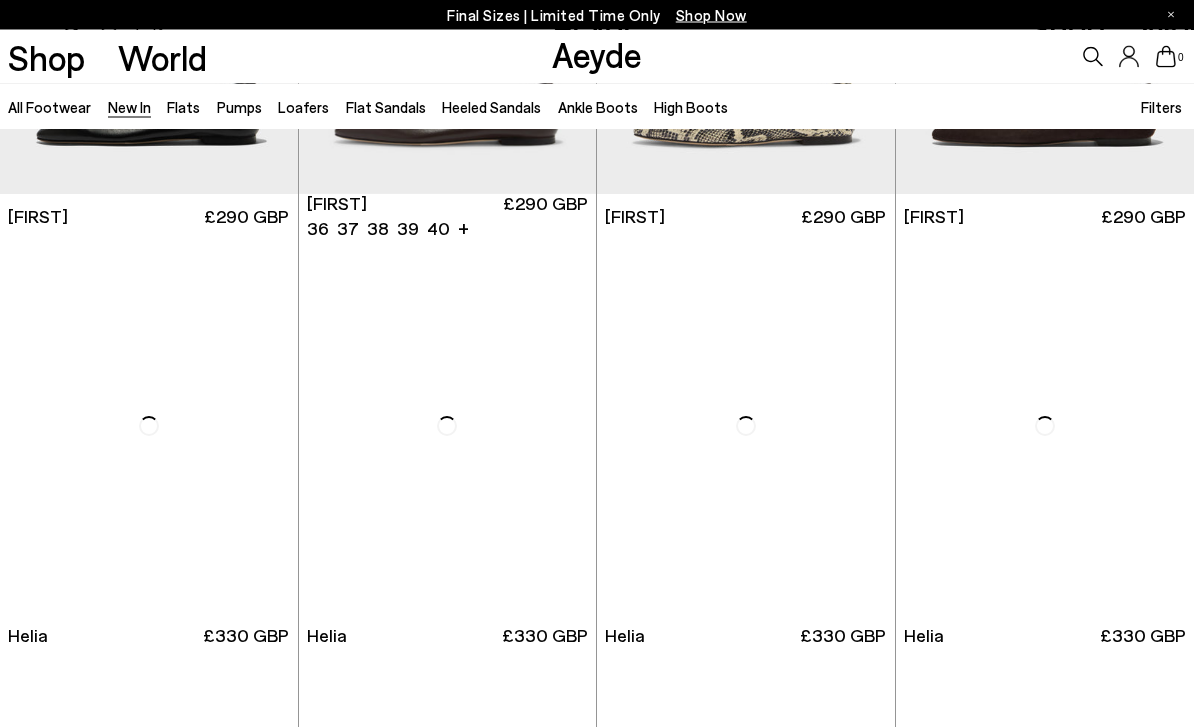 scroll, scrollTop: 310, scrollLeft: 0, axis: vertical 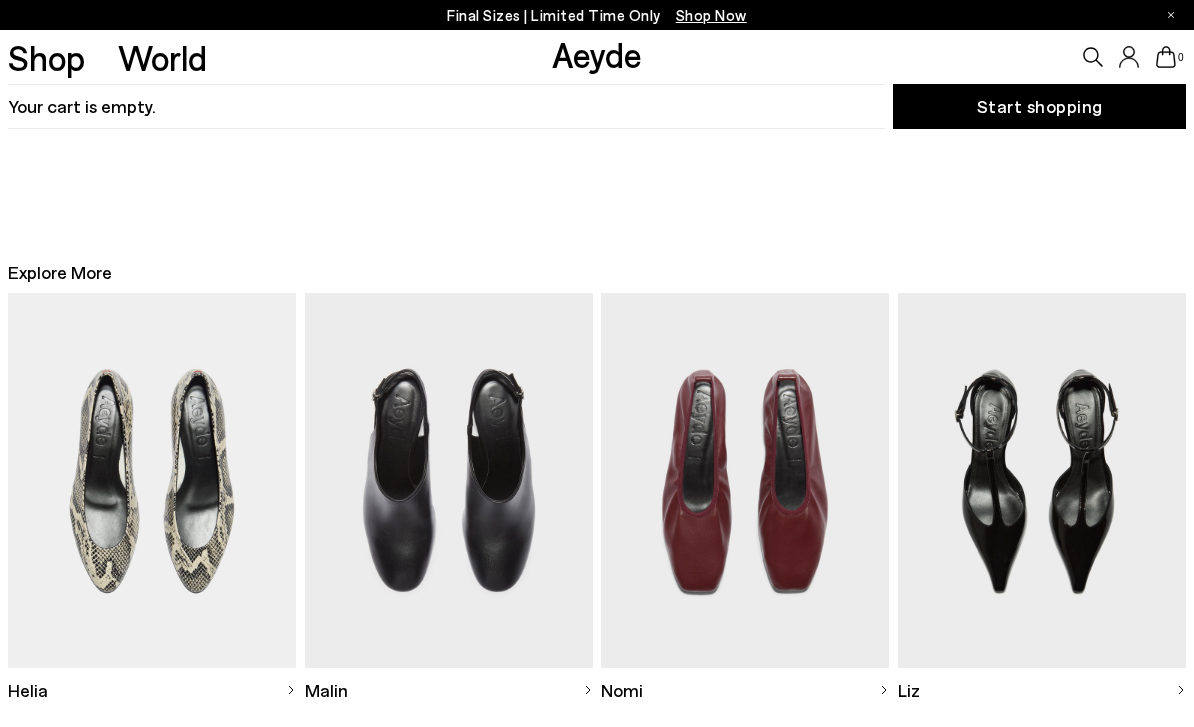 click on "Your cart is empty." at bounding box center (446, 106) 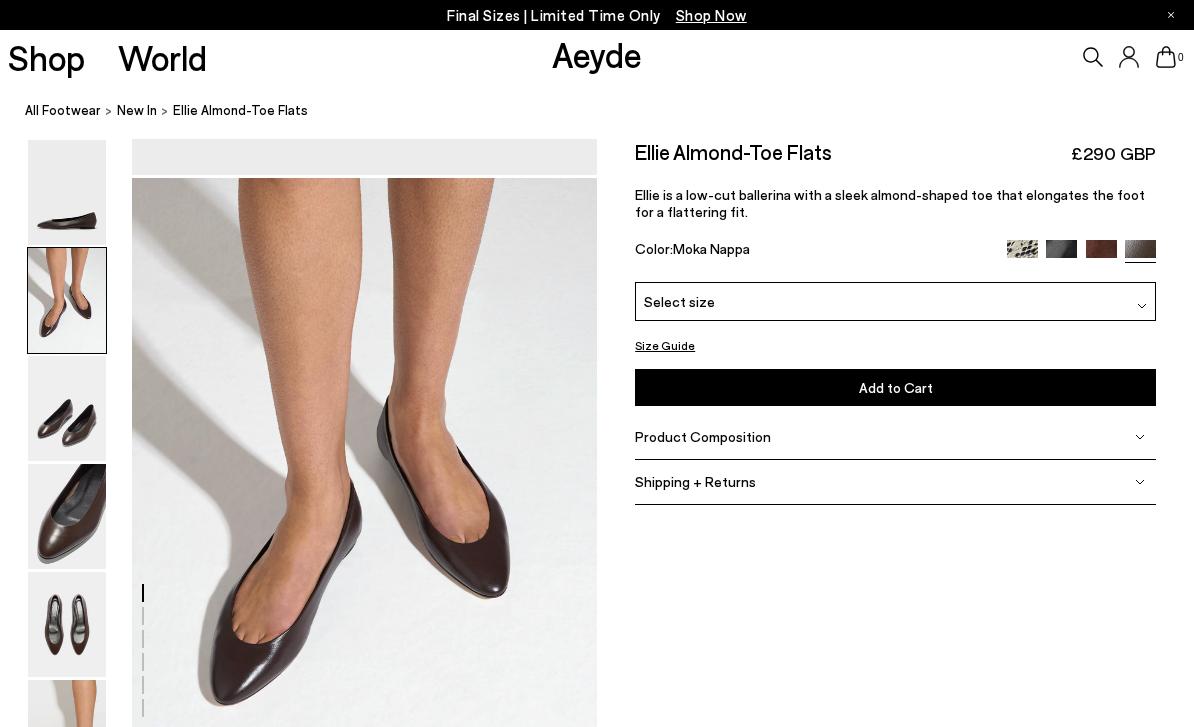 scroll, scrollTop: 525, scrollLeft: 0, axis: vertical 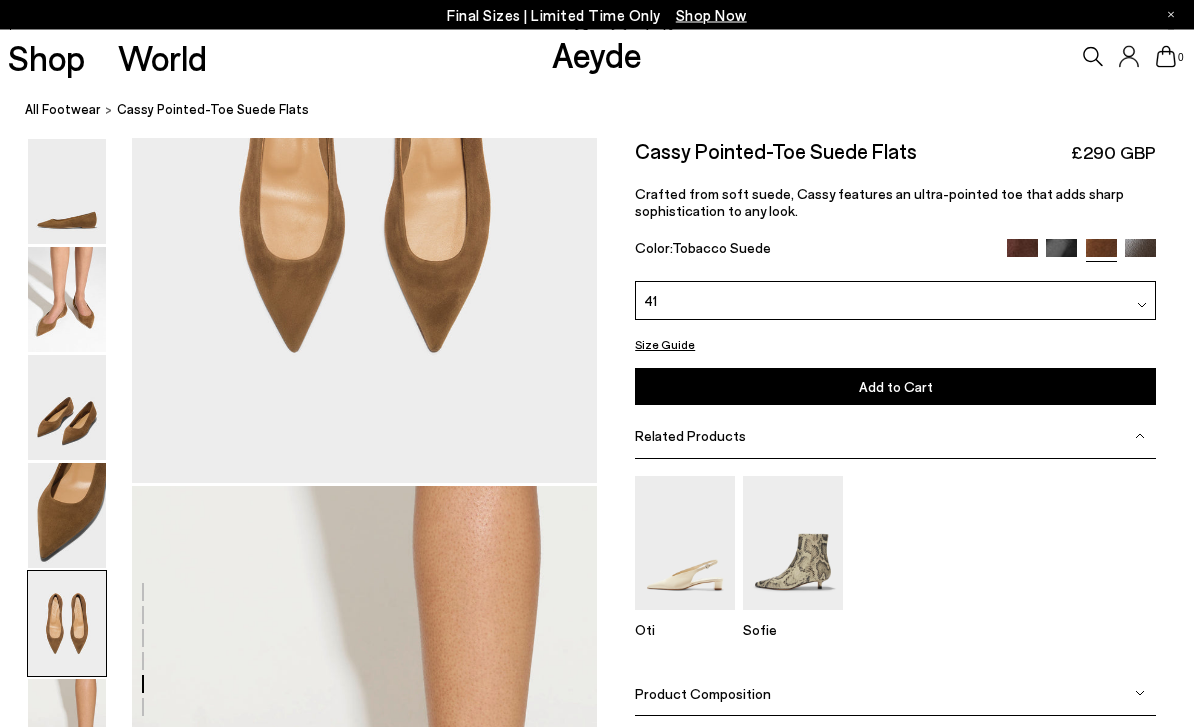 click on "Add to Cart Select a Size First" at bounding box center (895, 387) 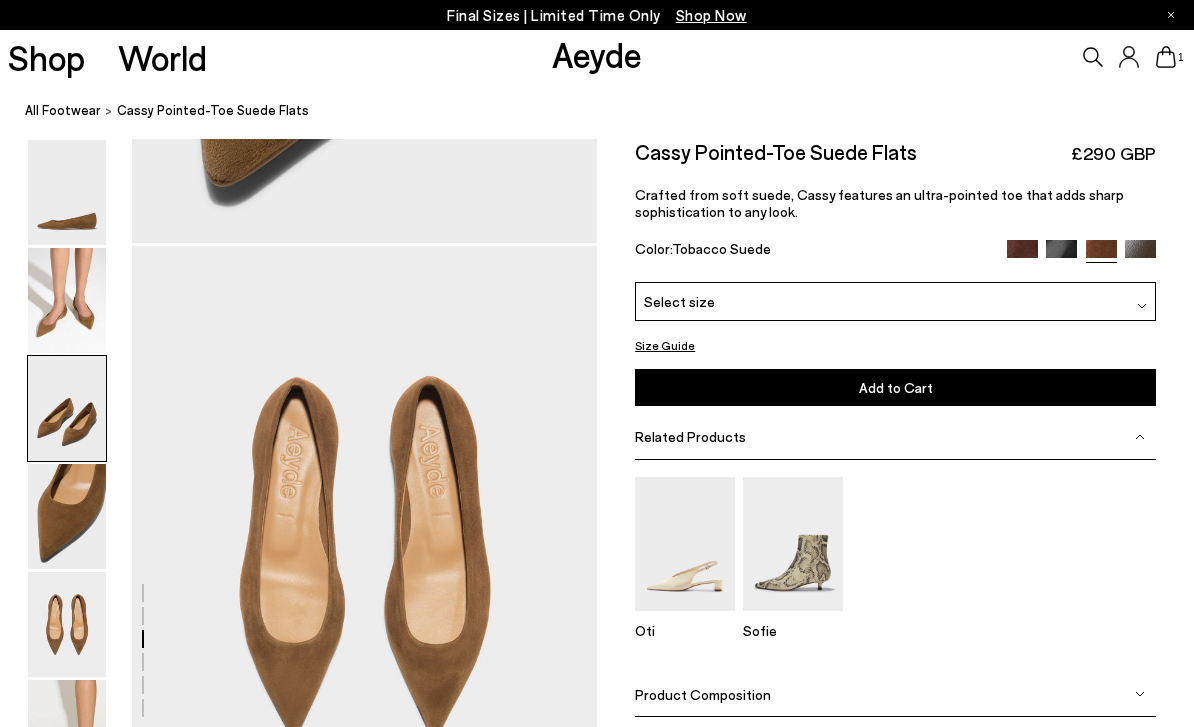 scroll, scrollTop: 1264, scrollLeft: 0, axis: vertical 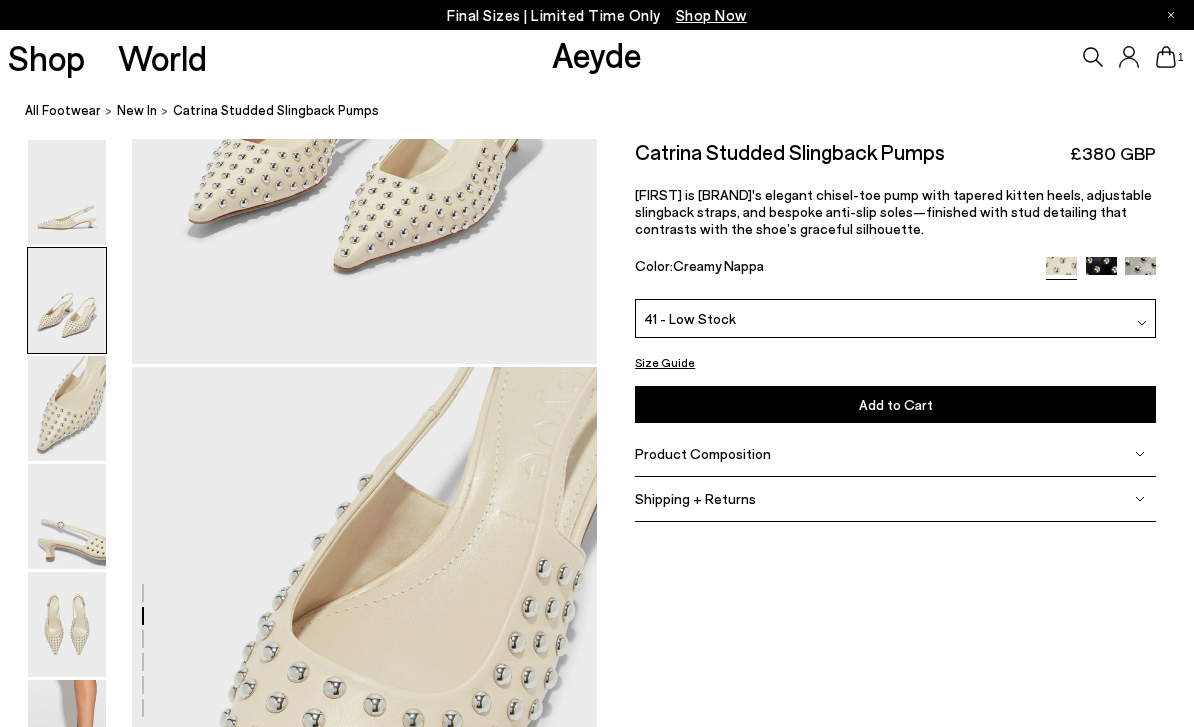click on "1" at bounding box center (995, 57) 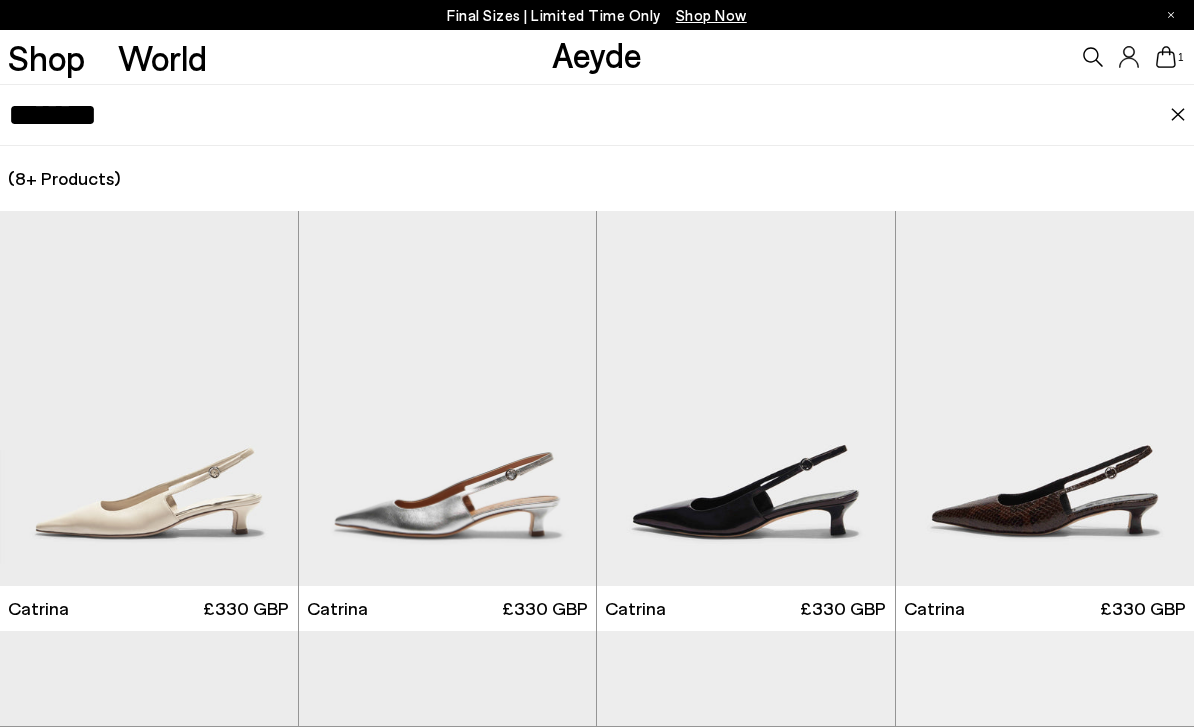 type on "*******" 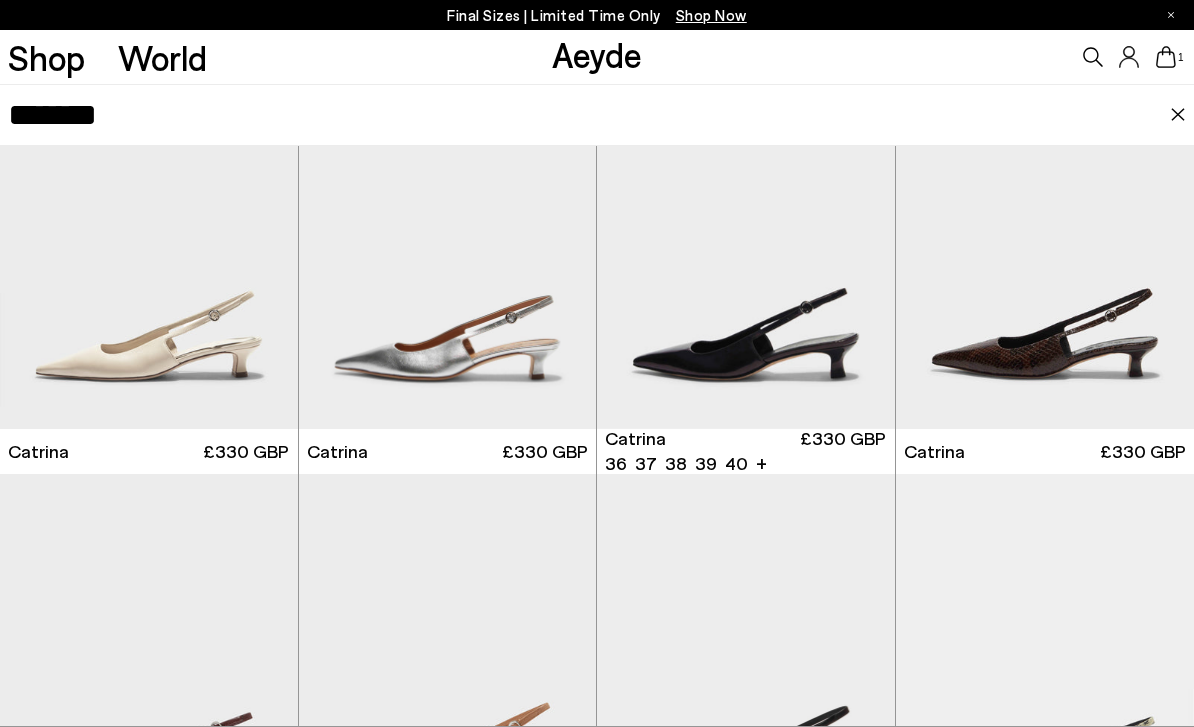 scroll, scrollTop: 158, scrollLeft: 0, axis: vertical 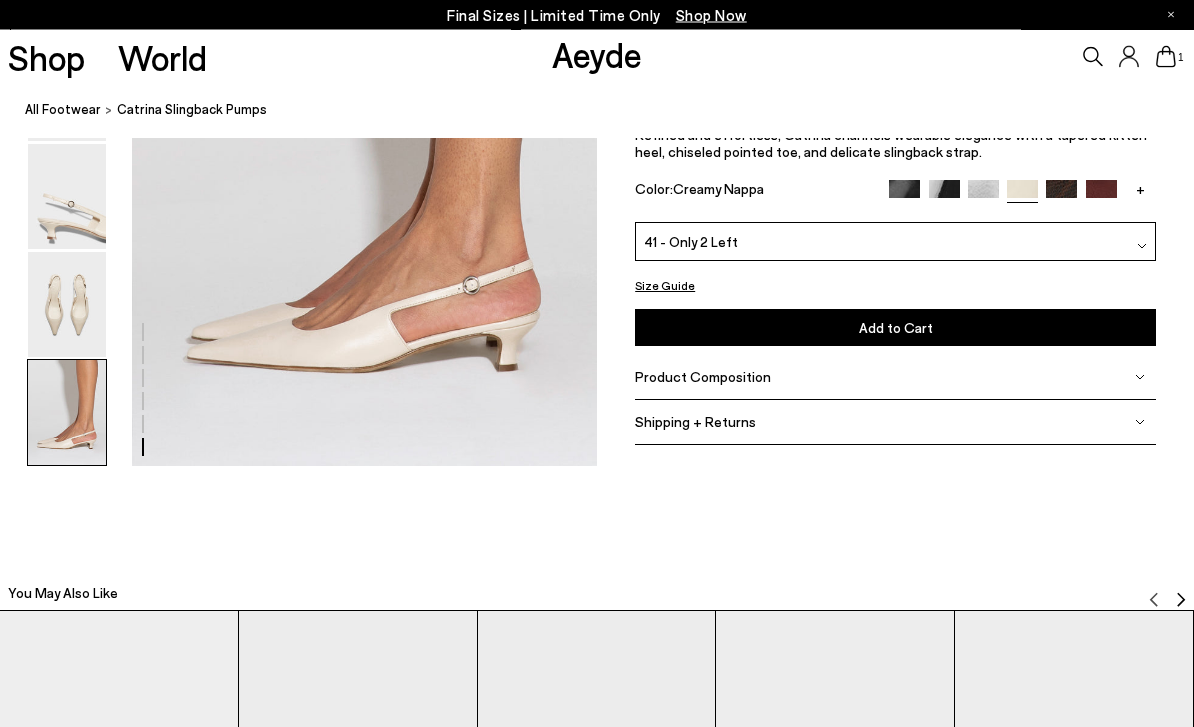 click on "Add to Cart Select a Size First" at bounding box center [895, 328] 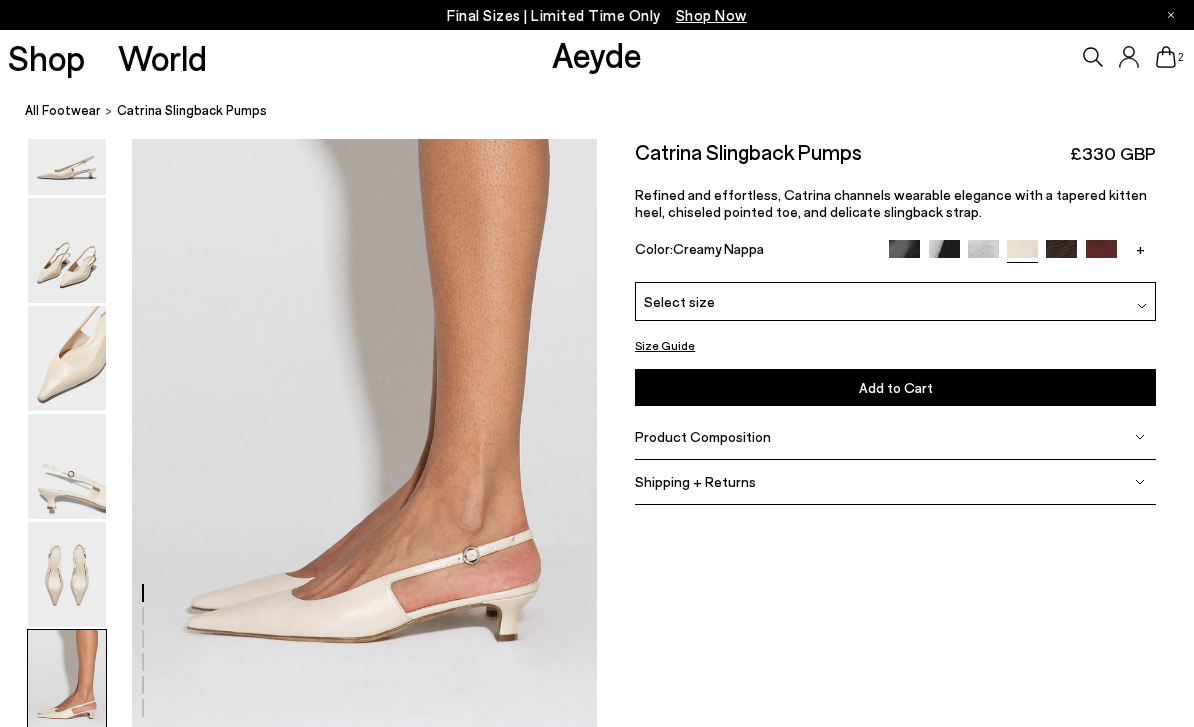 scroll, scrollTop: 3131, scrollLeft: 0, axis: vertical 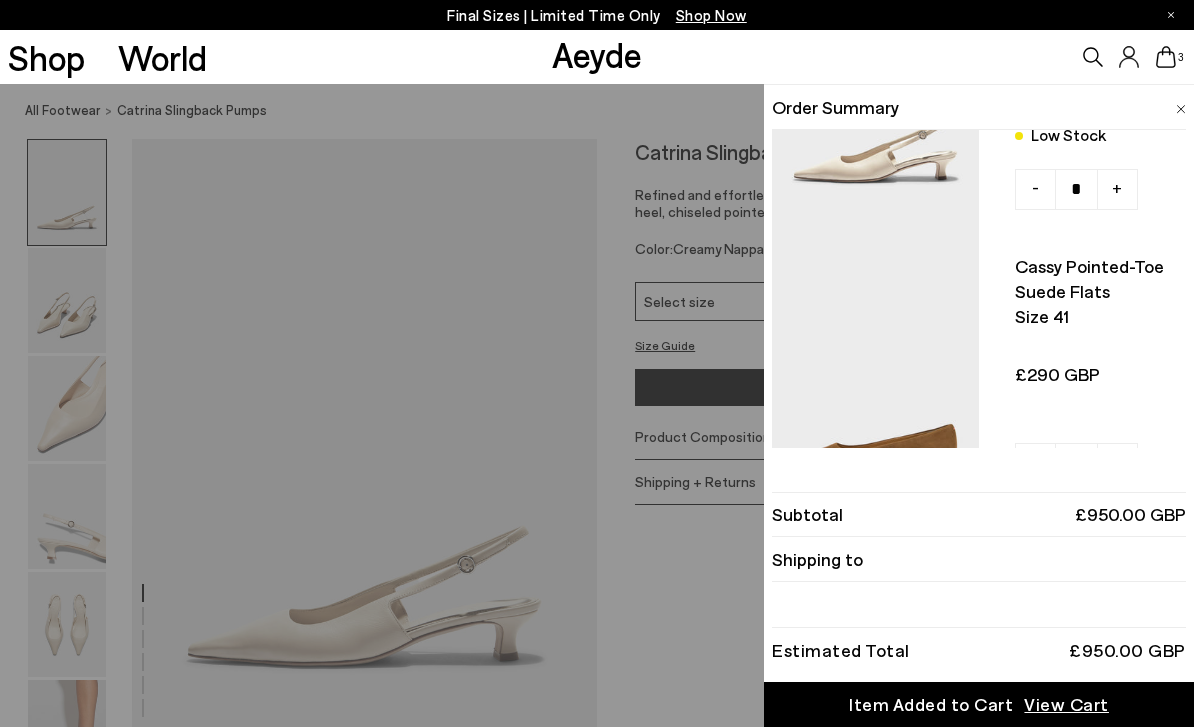 type on "*" 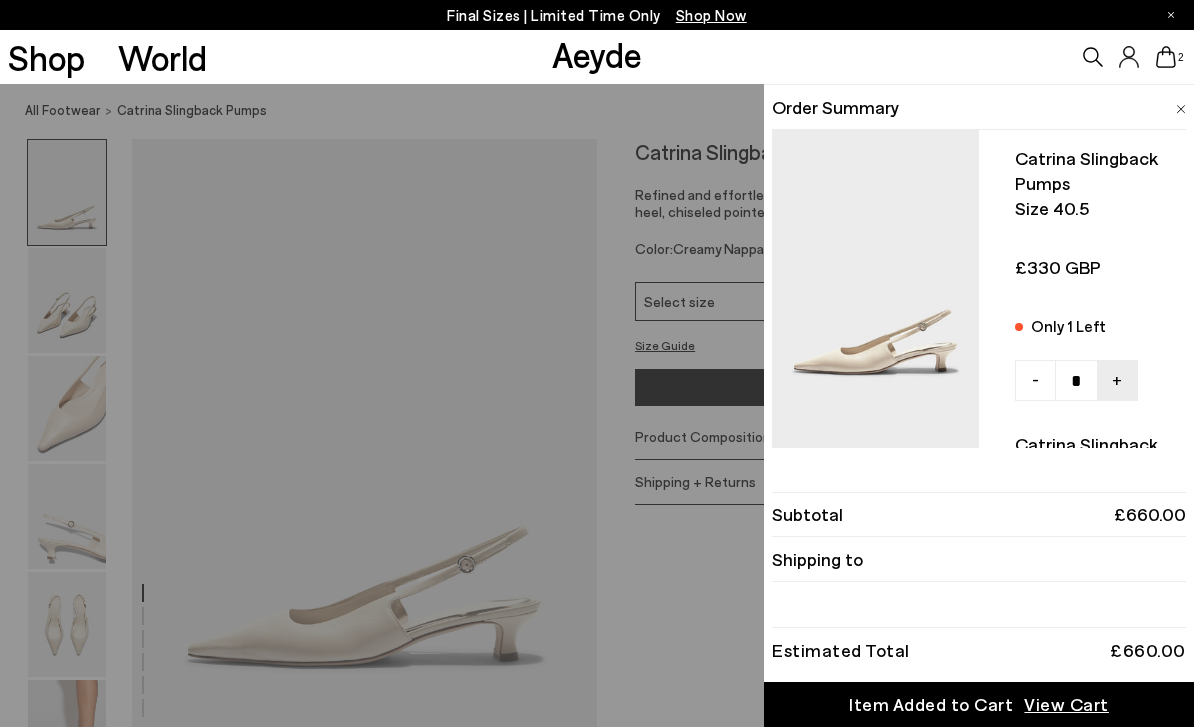 scroll, scrollTop: 0, scrollLeft: 0, axis: both 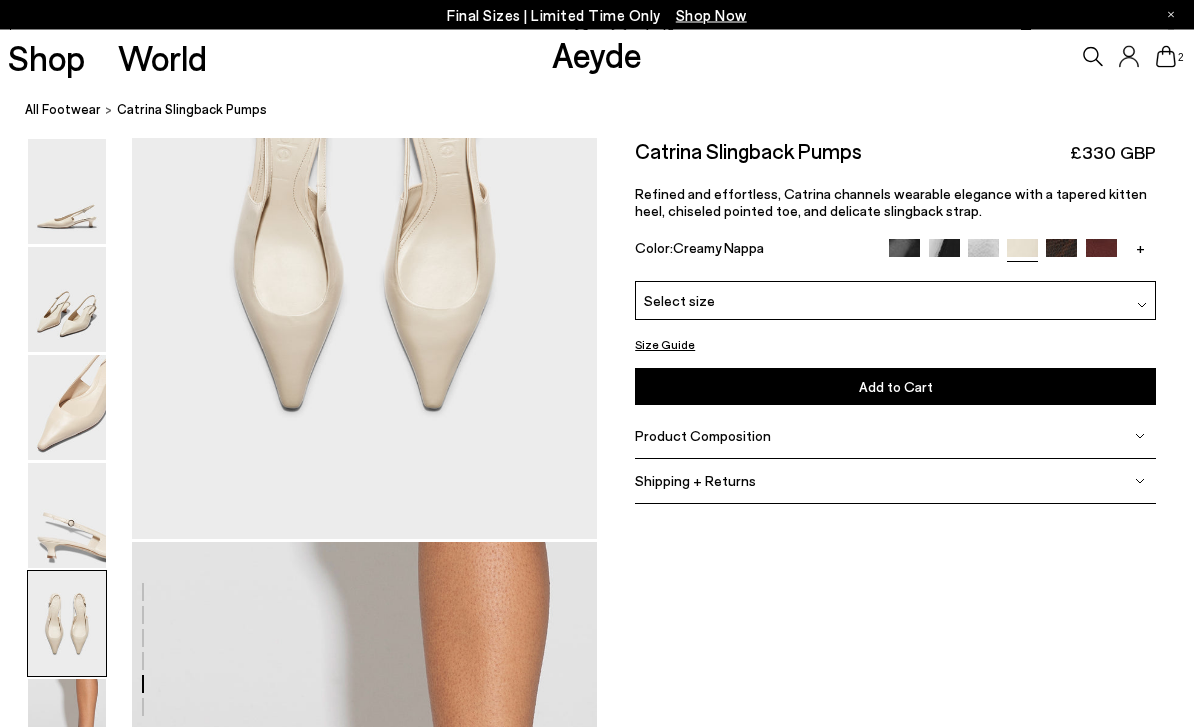 click 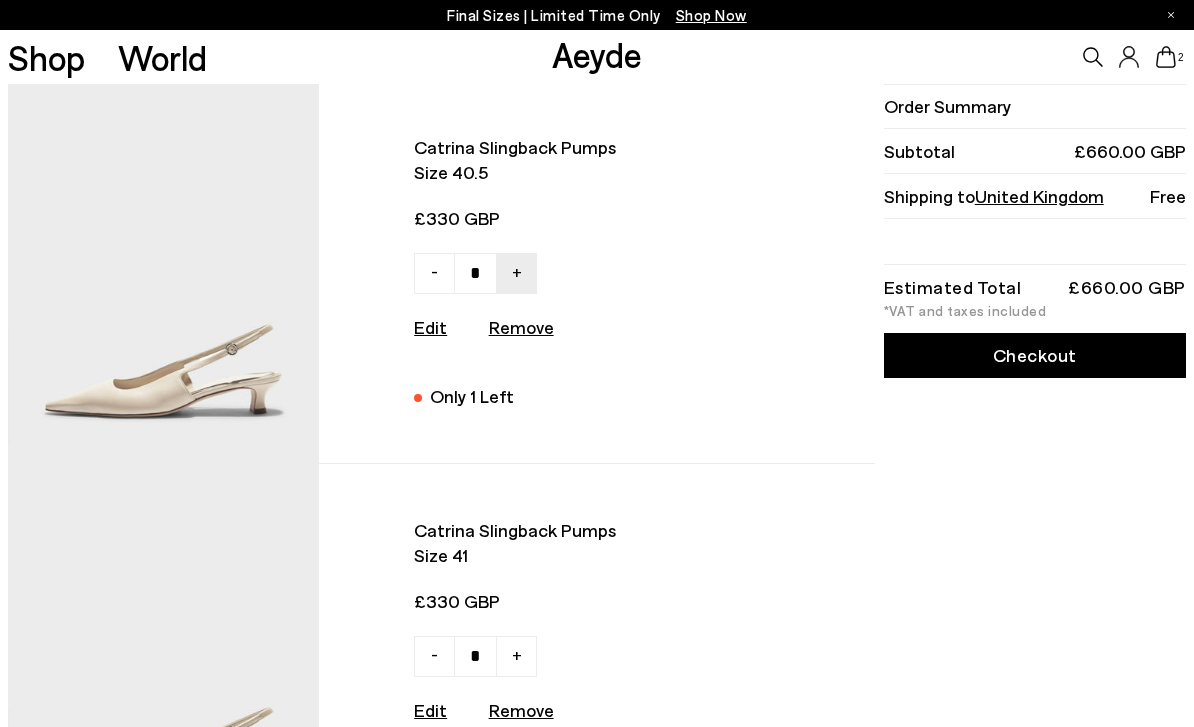 scroll, scrollTop: 0, scrollLeft: 0, axis: both 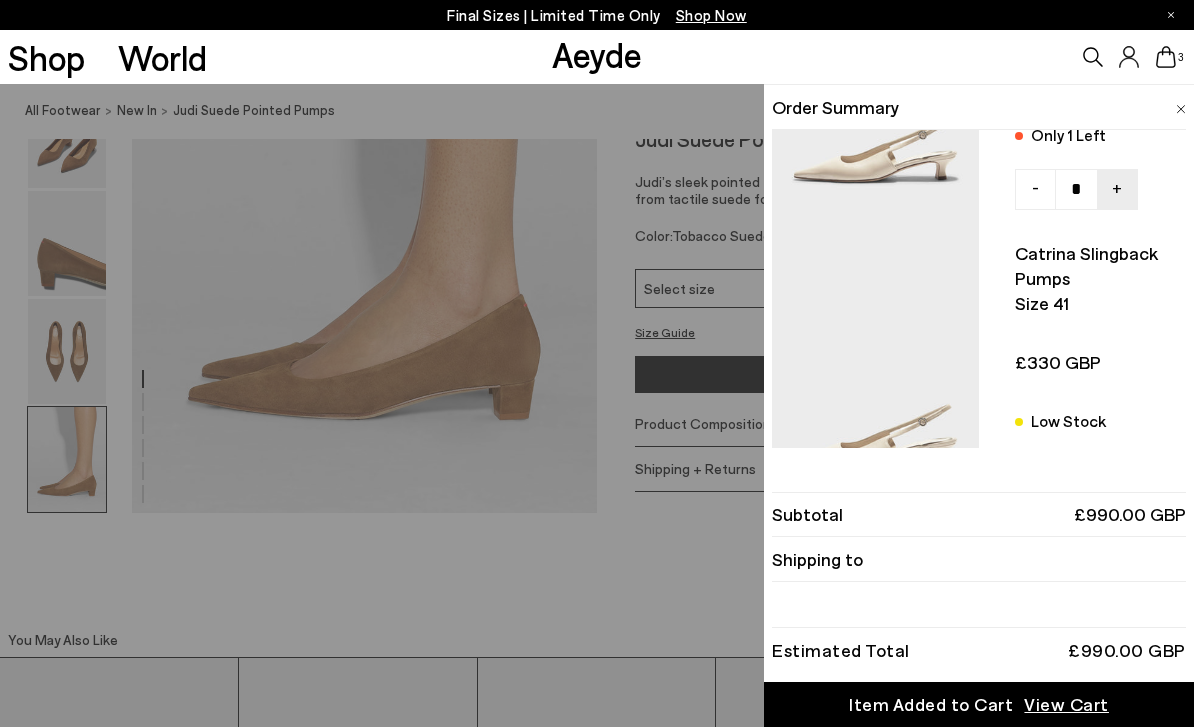 type on "*" 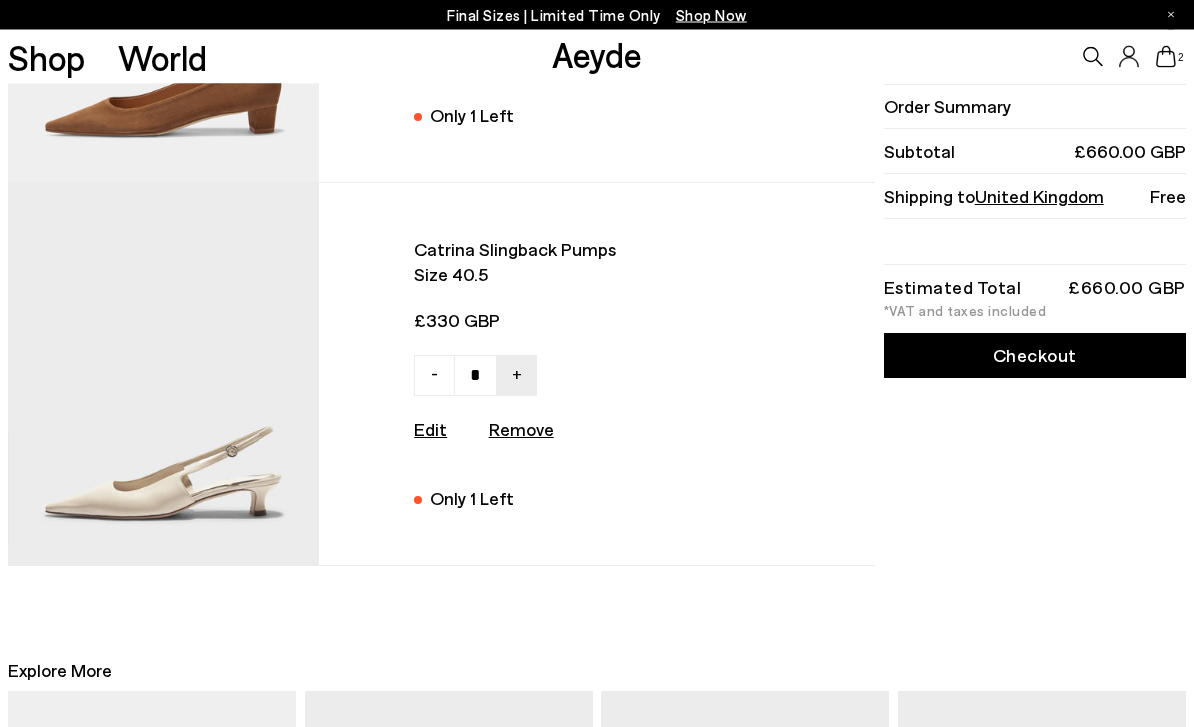 scroll, scrollTop: 0, scrollLeft: 0, axis: both 